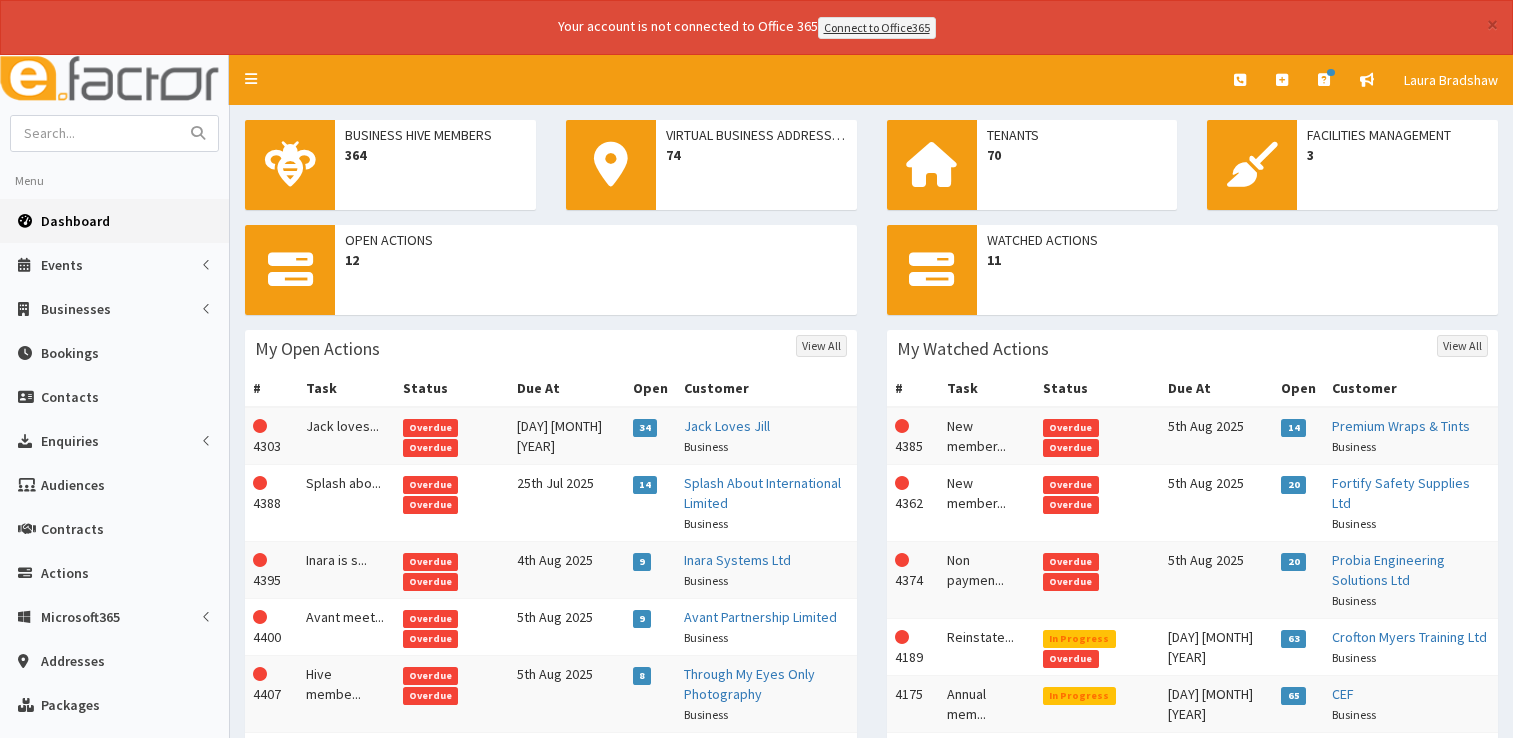 scroll, scrollTop: 0, scrollLeft: 0, axis: both 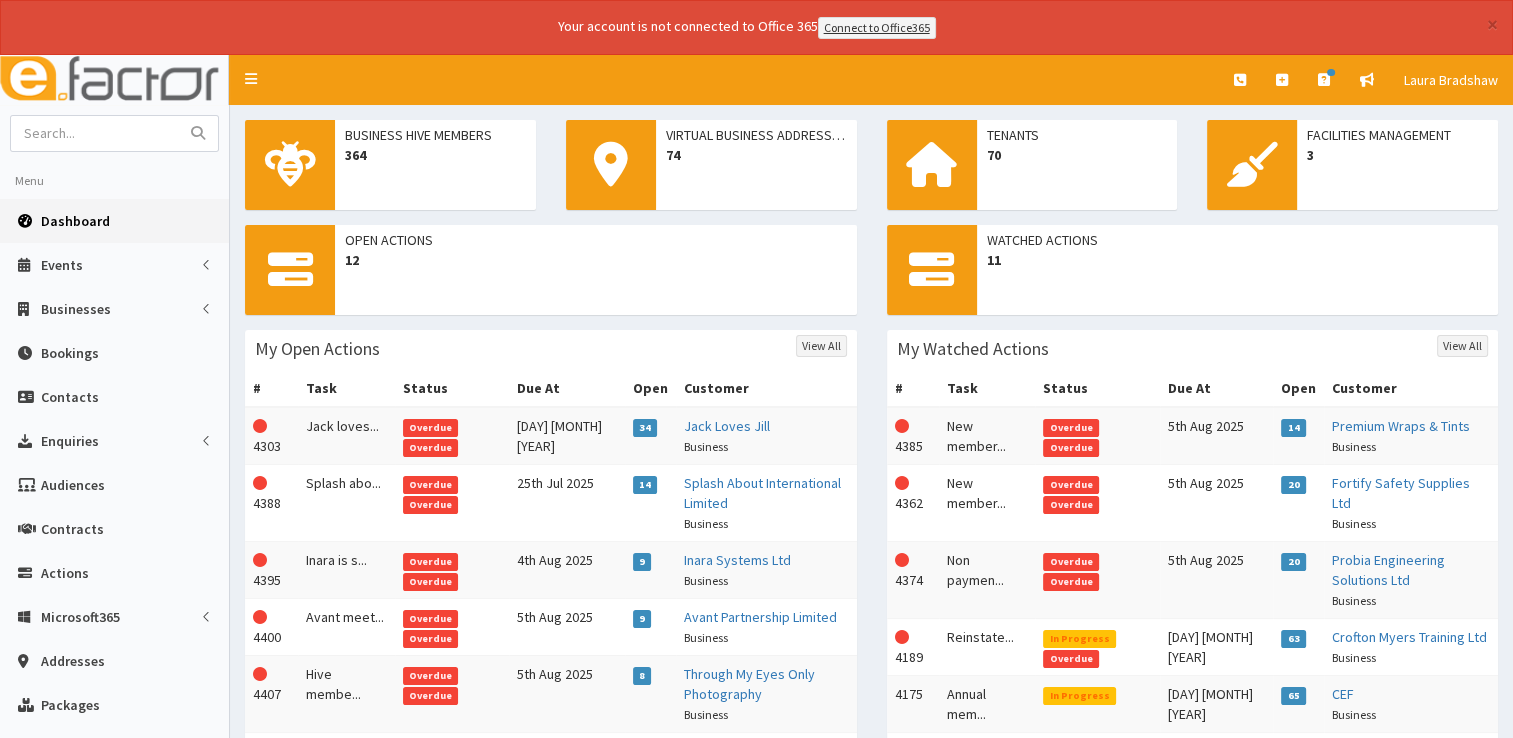 click on "Dashboard" at bounding box center (75, 221) 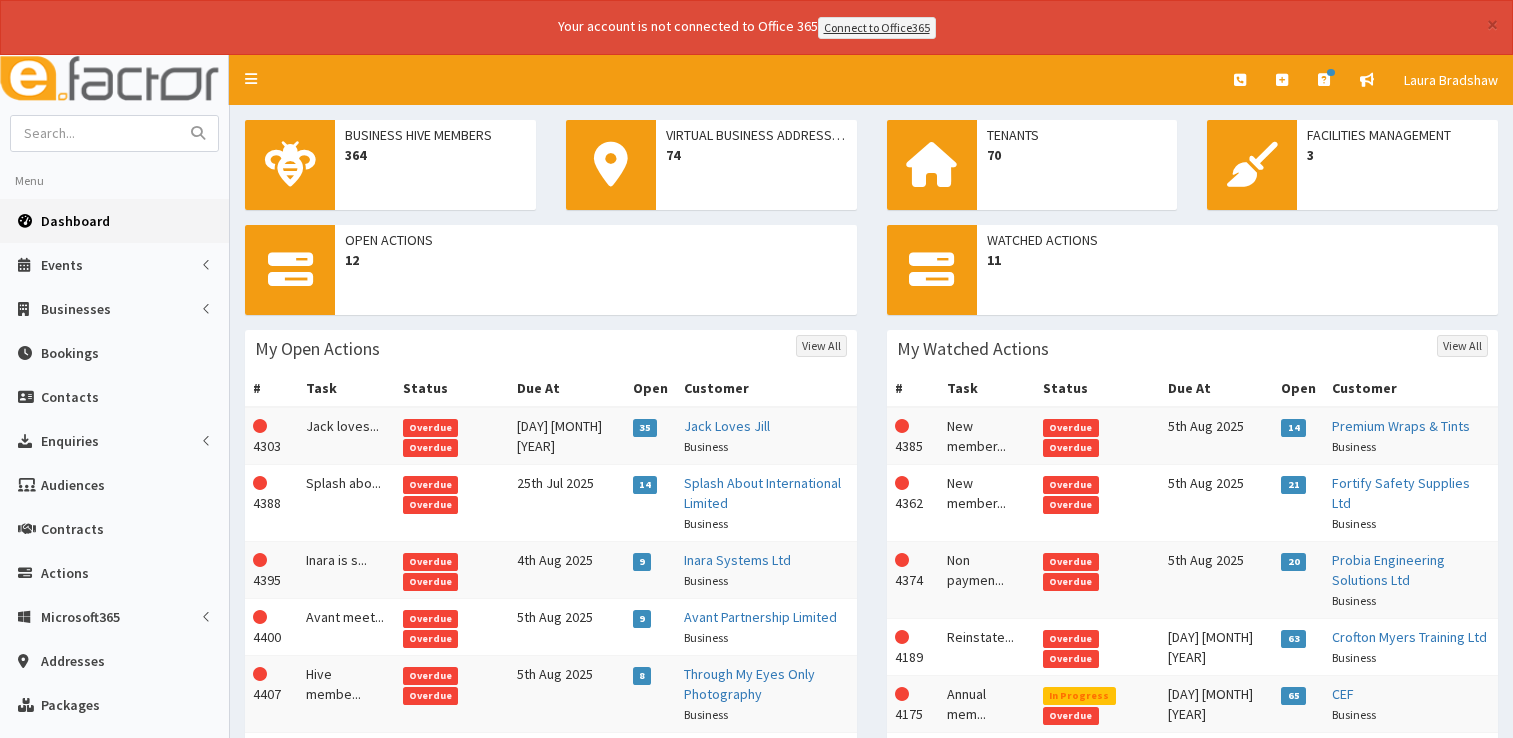 scroll, scrollTop: 0, scrollLeft: 0, axis: both 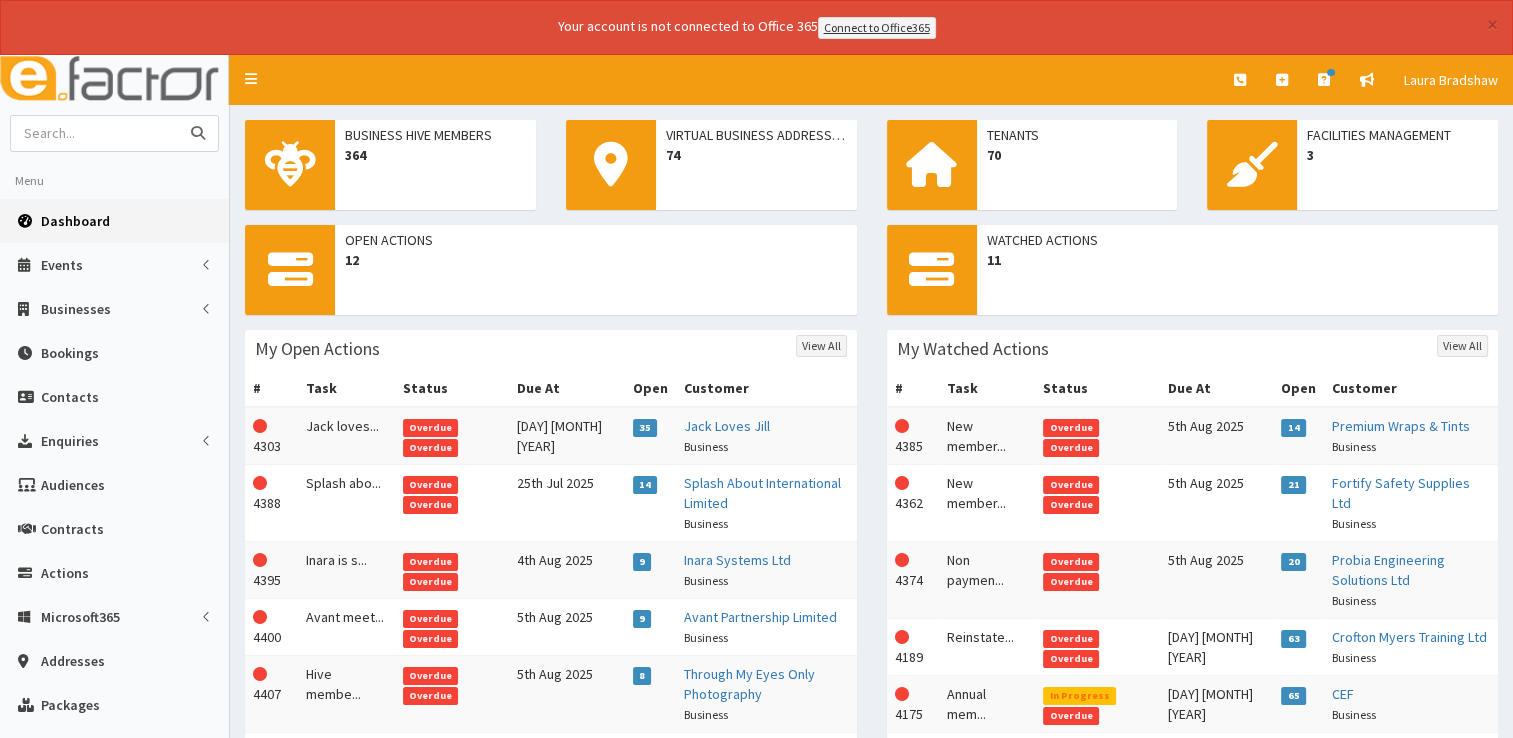 click at bounding box center (95, 133) 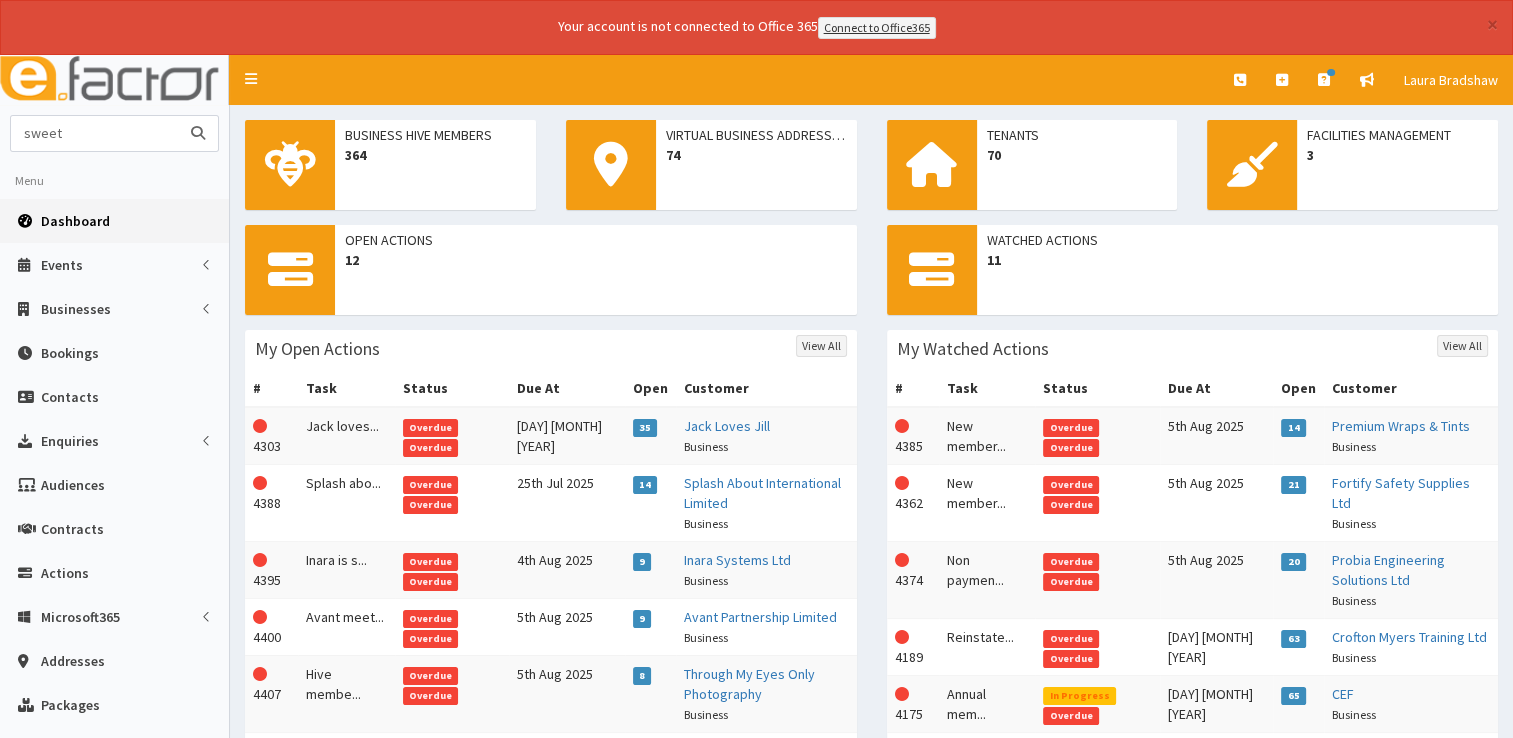 type on "sweet" 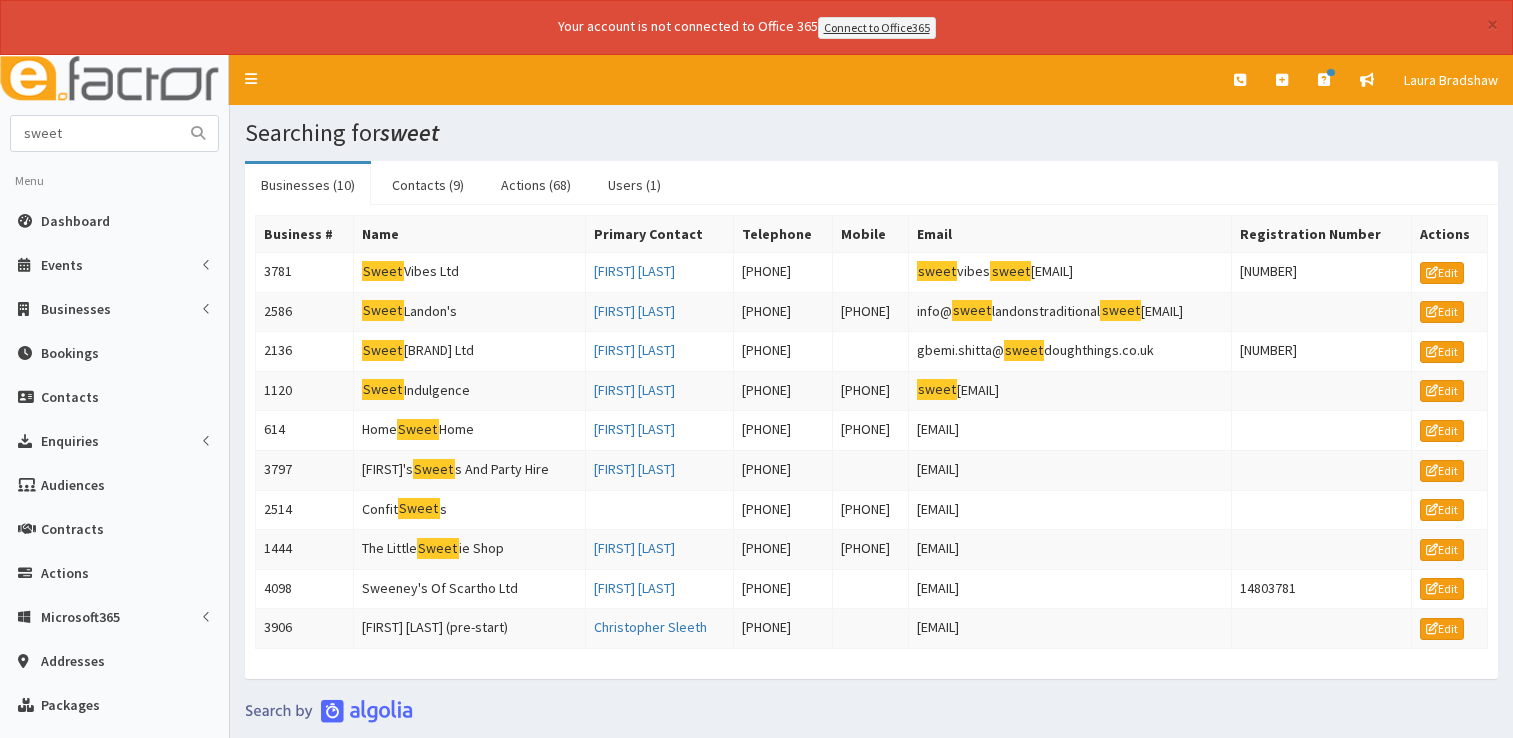 scroll, scrollTop: 0, scrollLeft: 0, axis: both 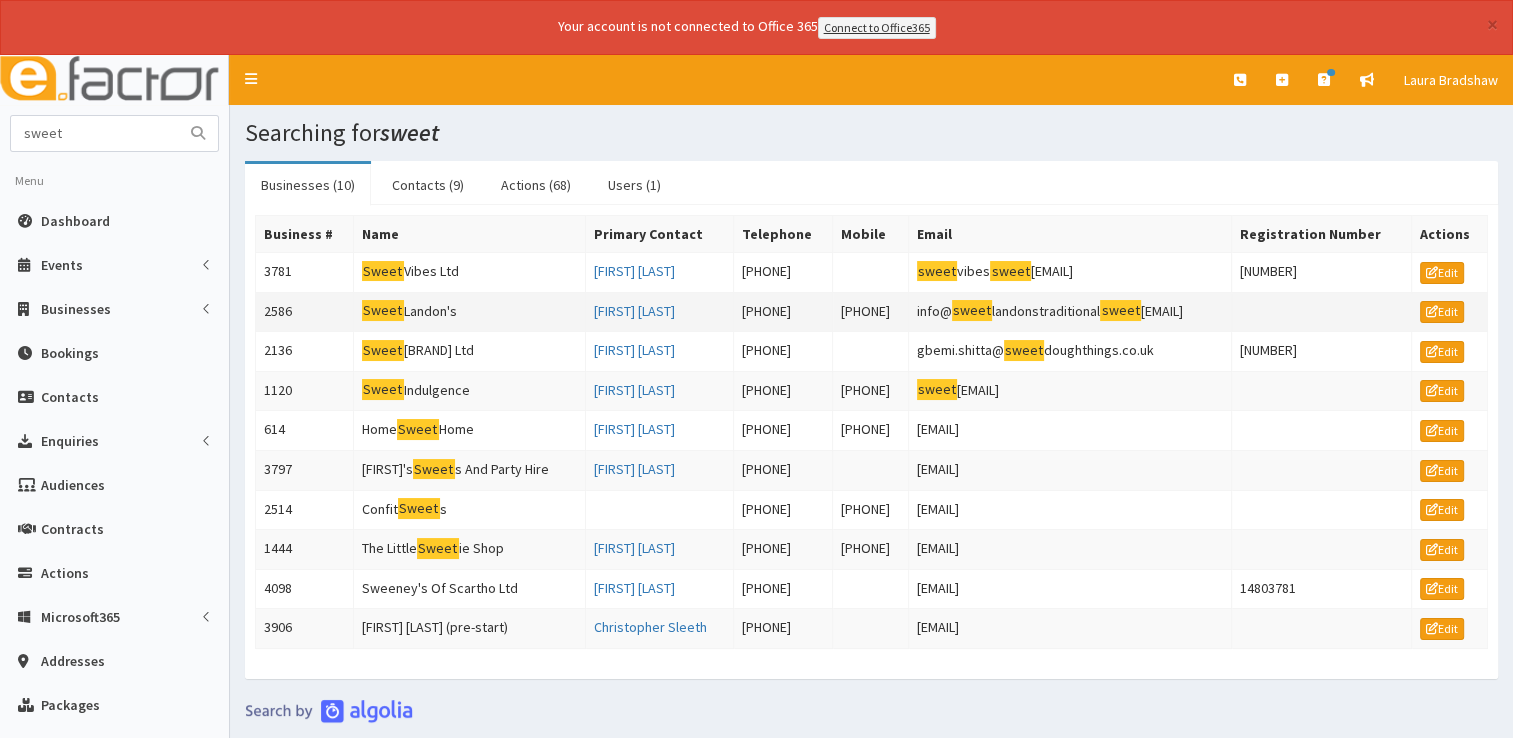 click on "Sweet  Landon's" at bounding box center (469, 312) 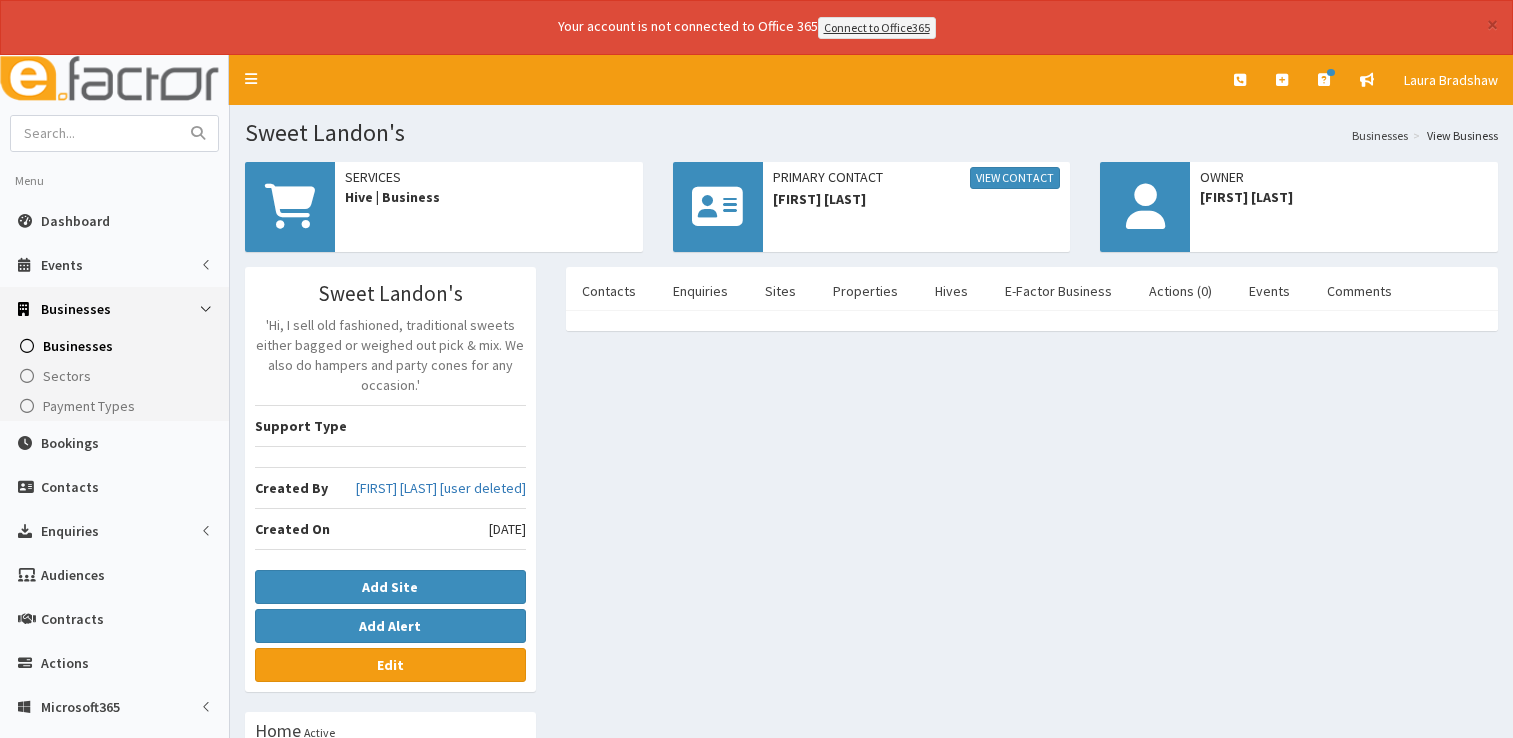 scroll, scrollTop: 0, scrollLeft: 0, axis: both 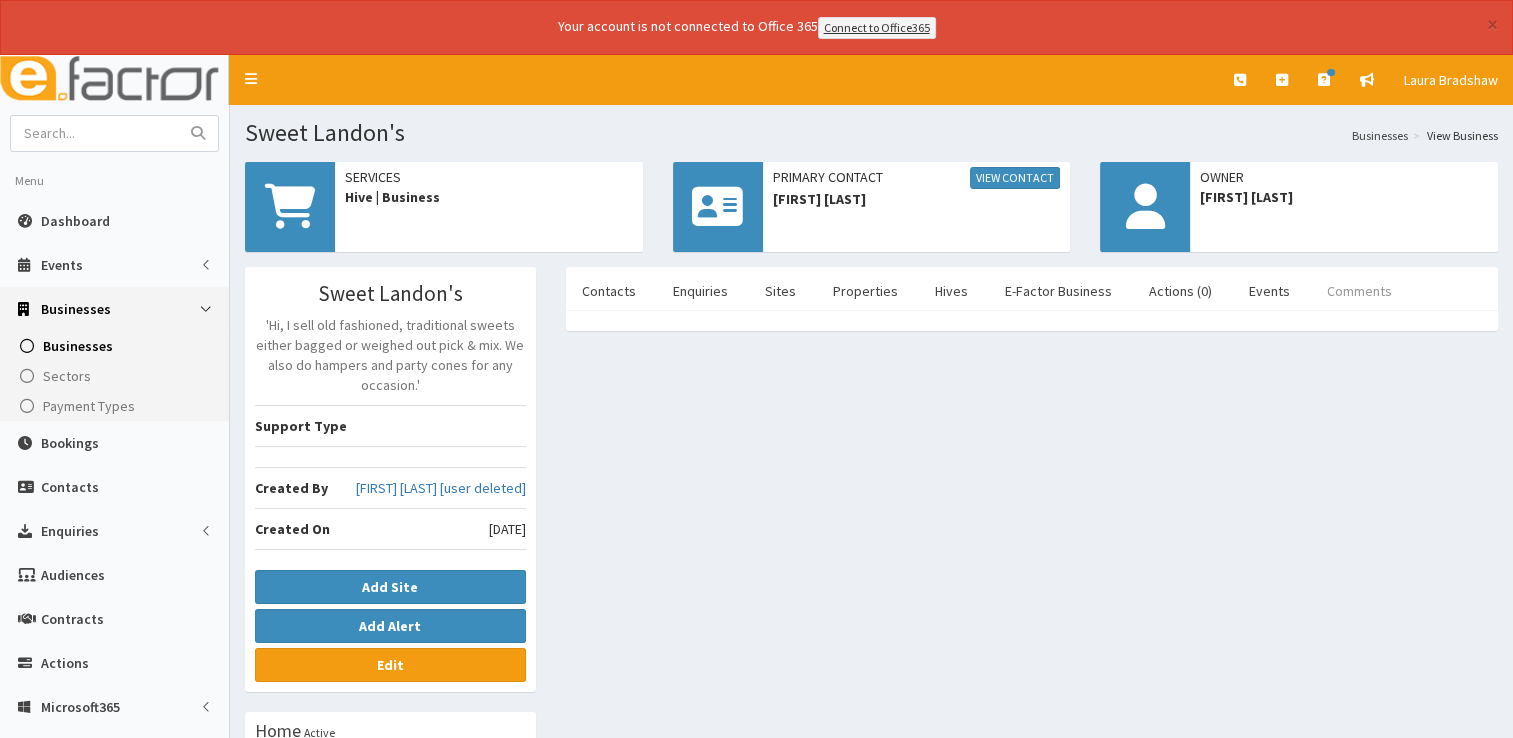 click on "Comments" at bounding box center (1359, 291) 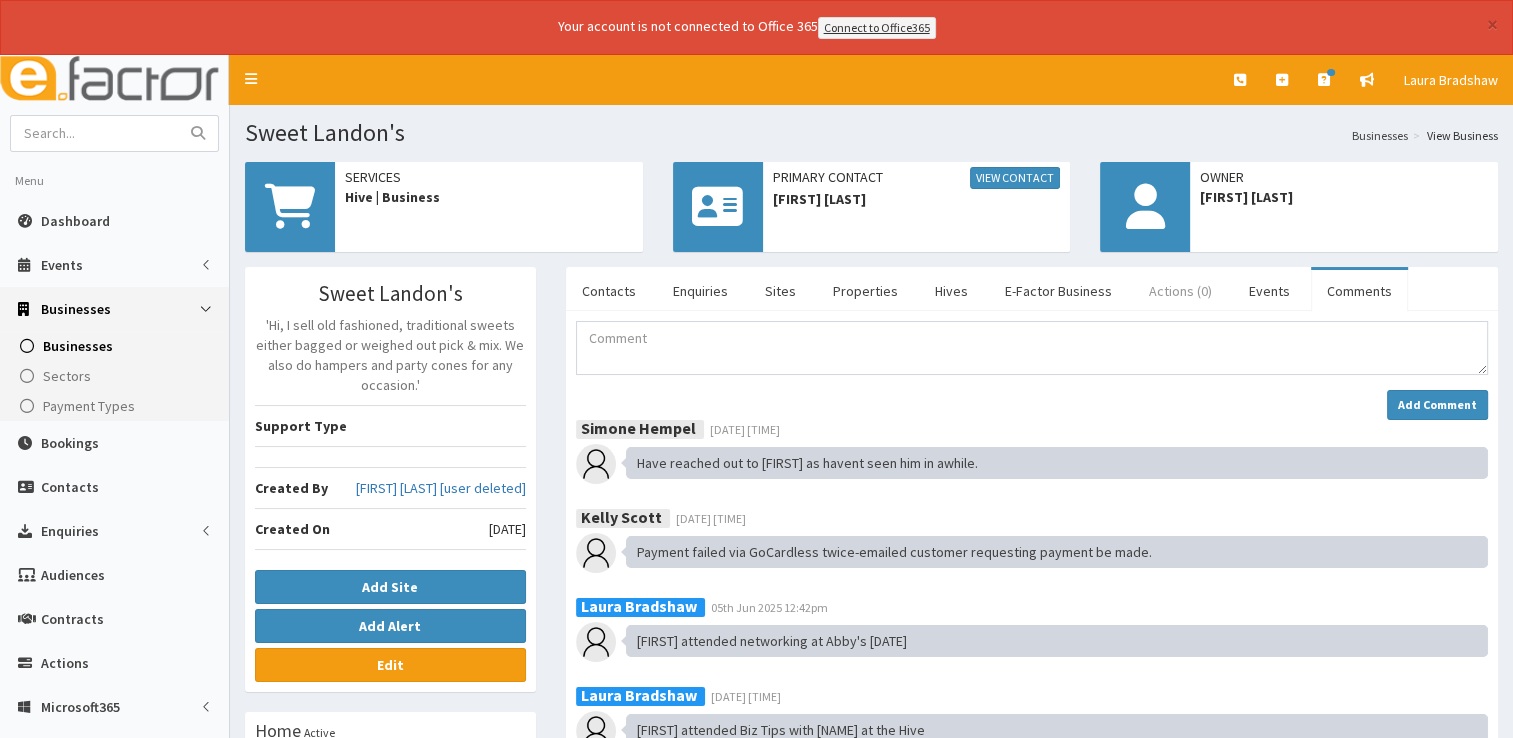 click on "Actions (0)" at bounding box center (1180, 291) 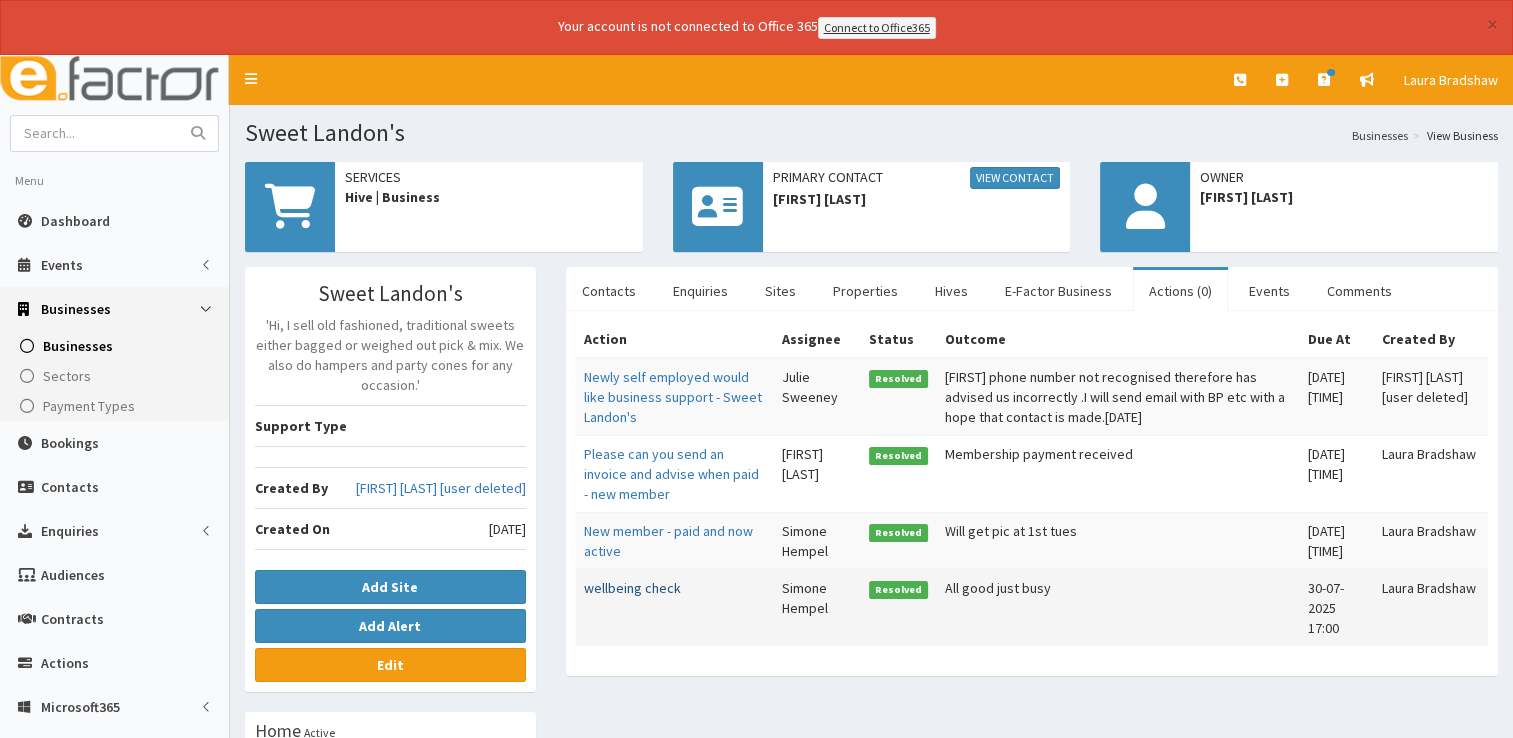 click on "wellbeing check" at bounding box center (632, 588) 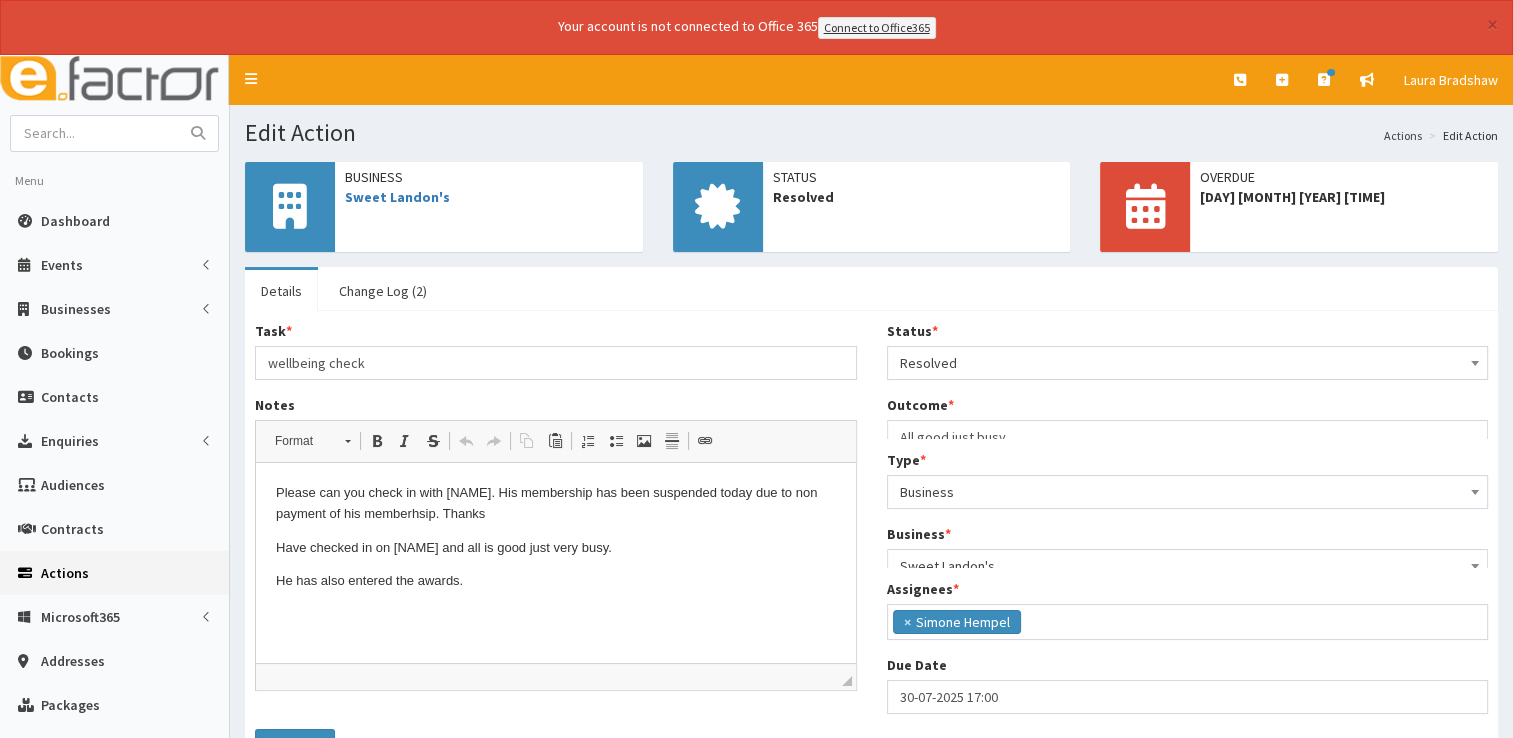 scroll, scrollTop: 0, scrollLeft: 0, axis: both 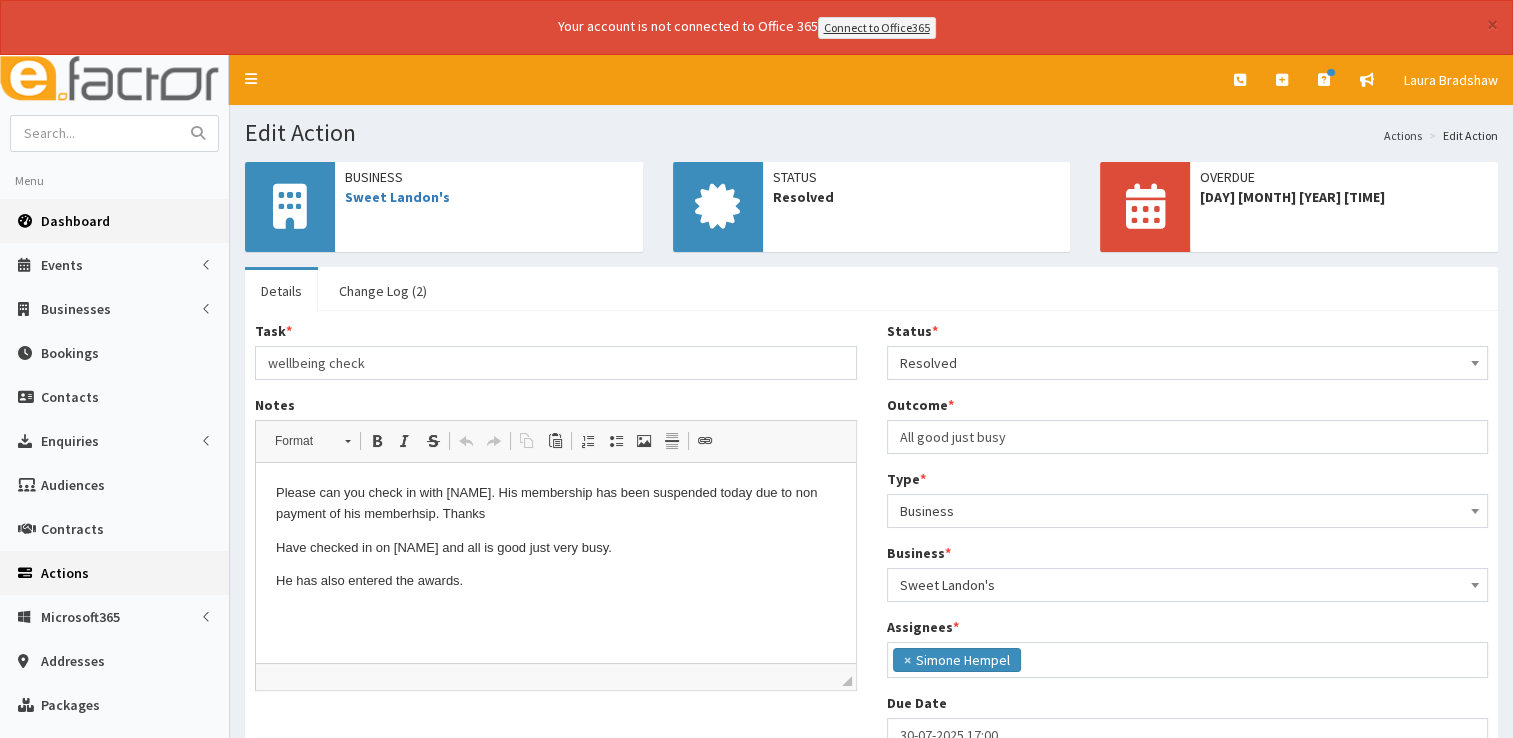 click on "Dashboard" at bounding box center (75, 221) 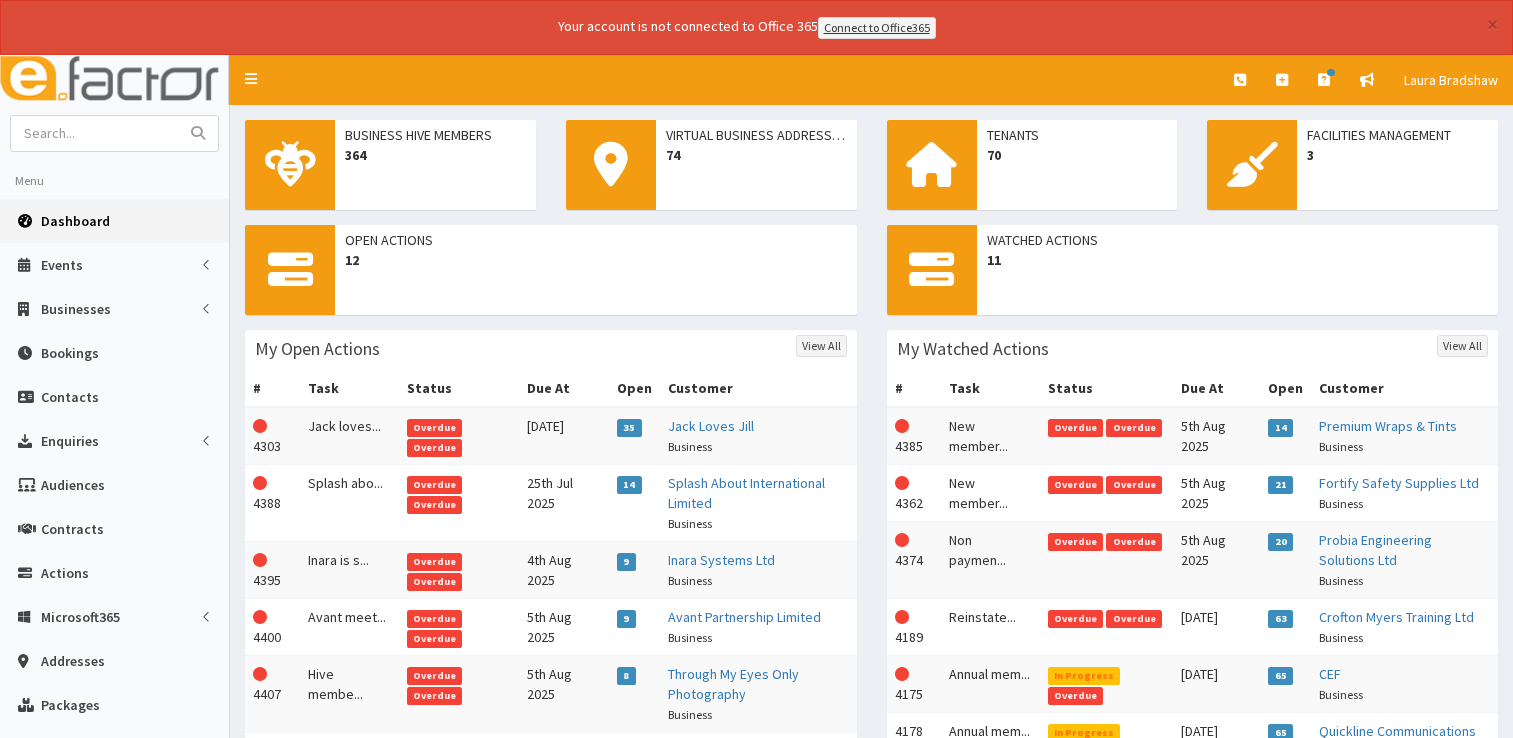 scroll, scrollTop: 0, scrollLeft: 0, axis: both 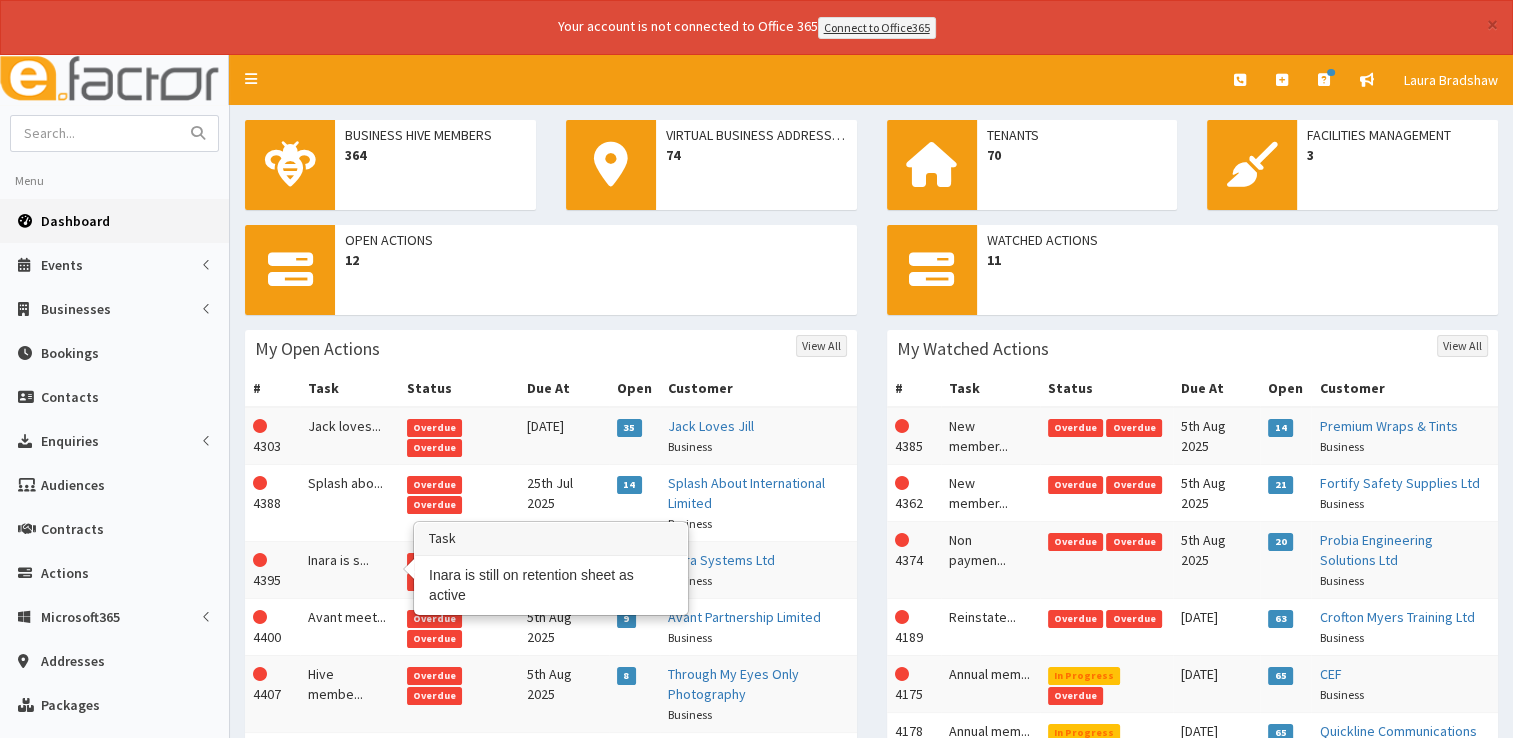 click on "Inara is s..." at bounding box center (349, 569) 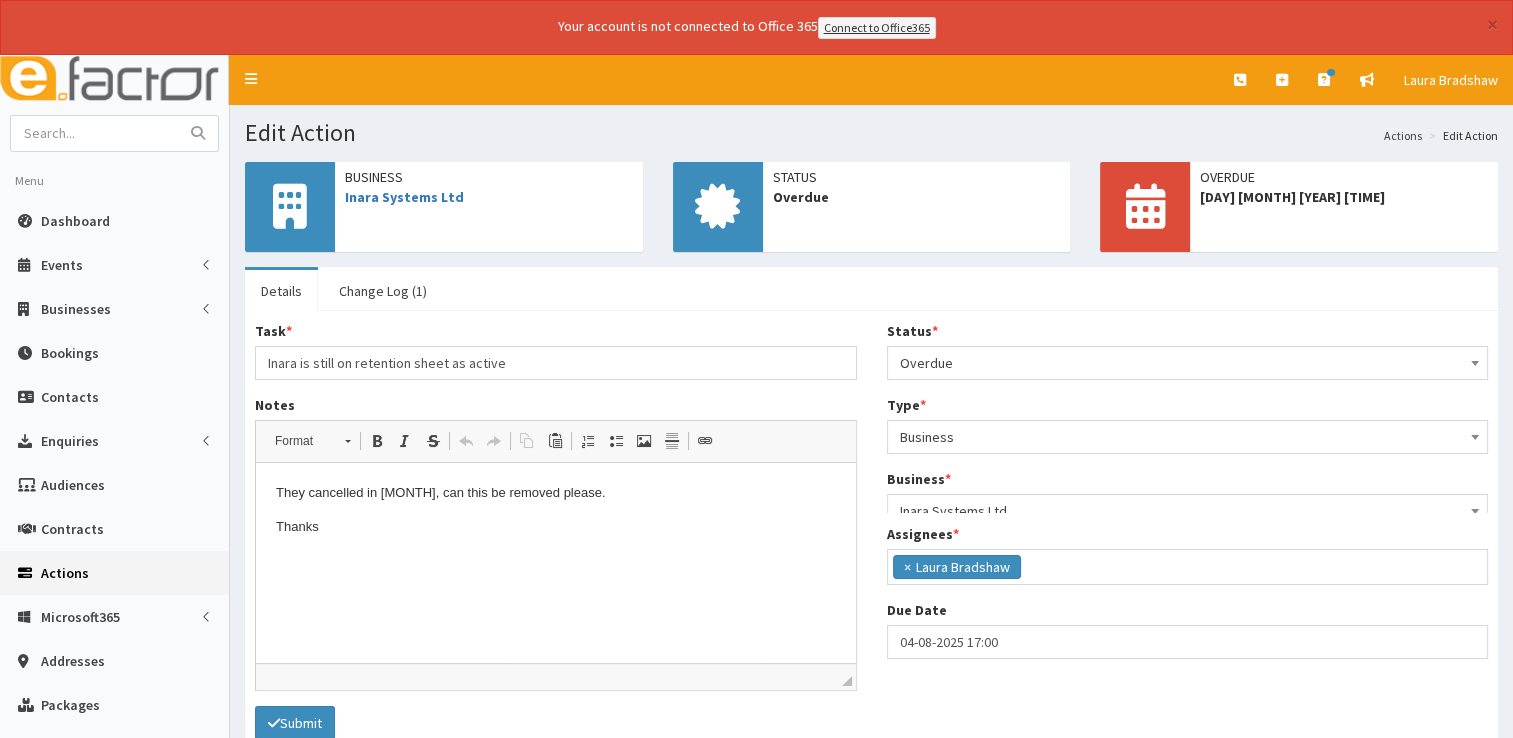 scroll, scrollTop: 0, scrollLeft: 0, axis: both 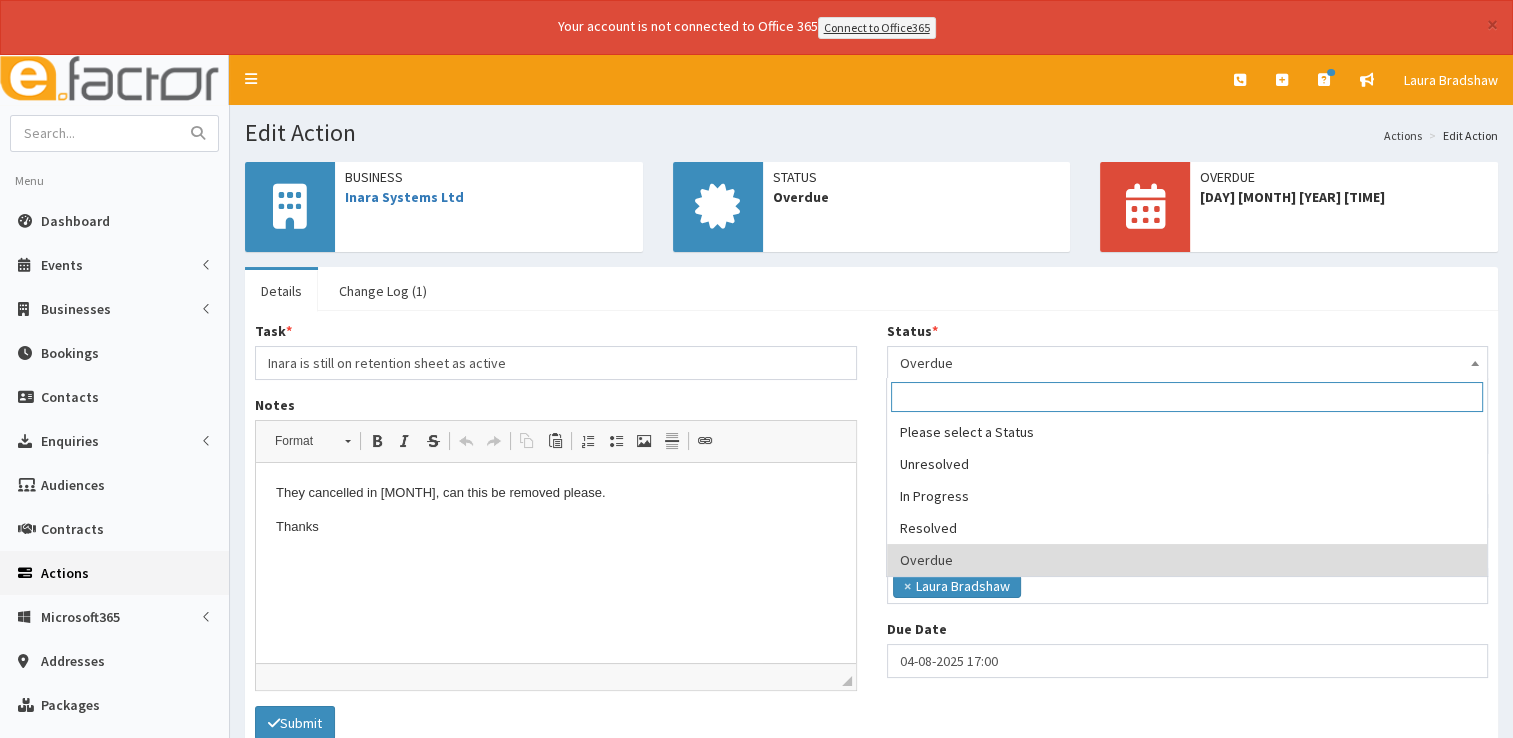 click on "Overdue" at bounding box center [1188, 363] 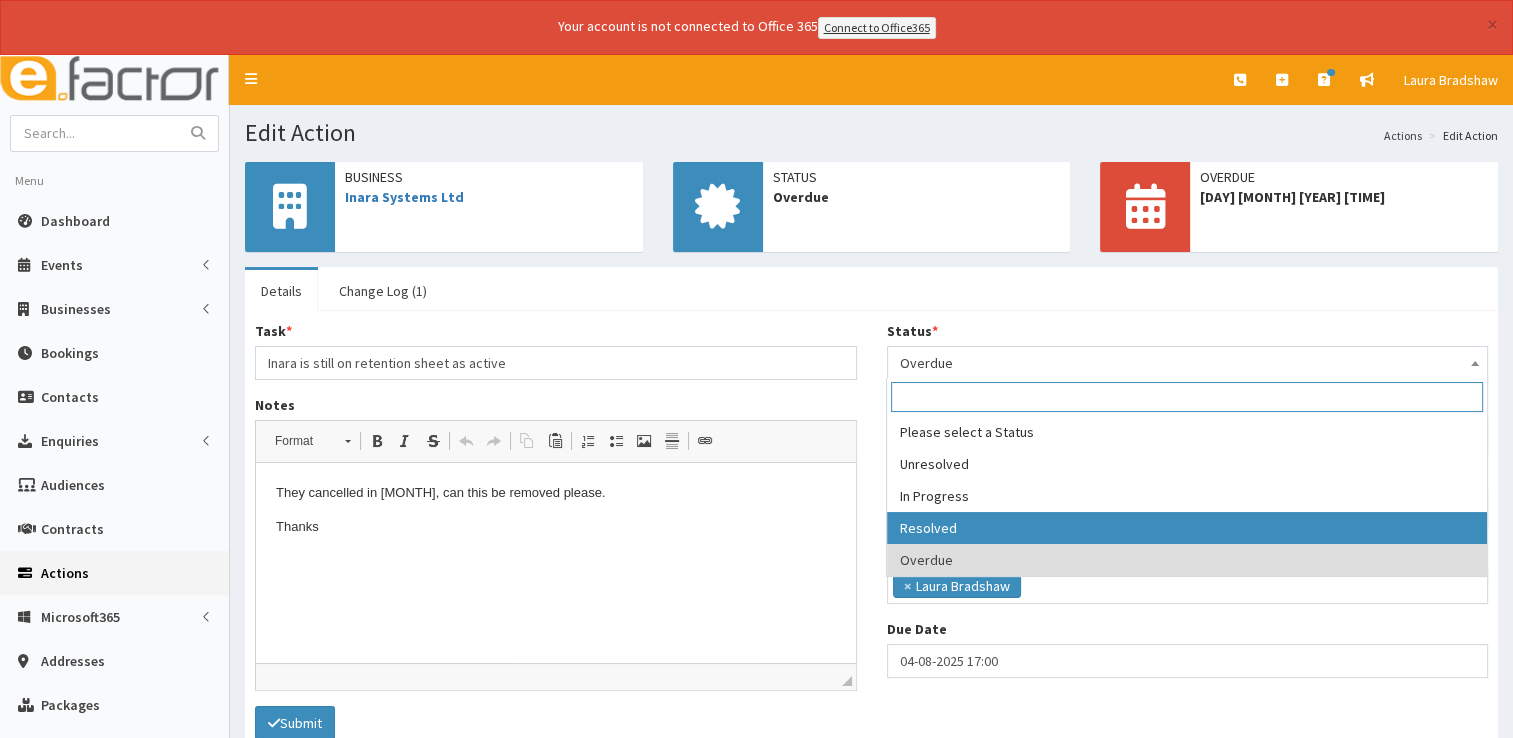 select on "3" 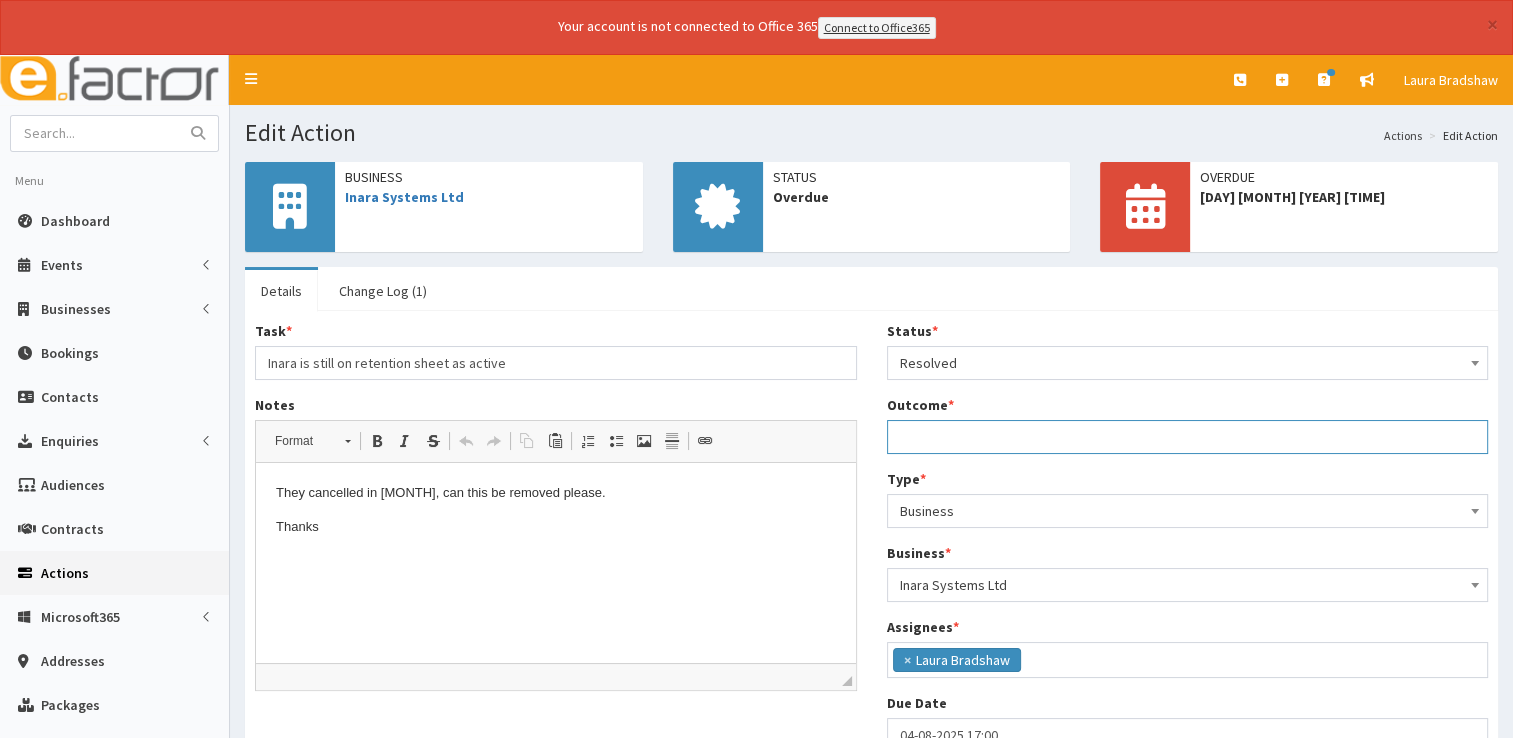 click on "Outcome  *" at bounding box center (1188, 437) 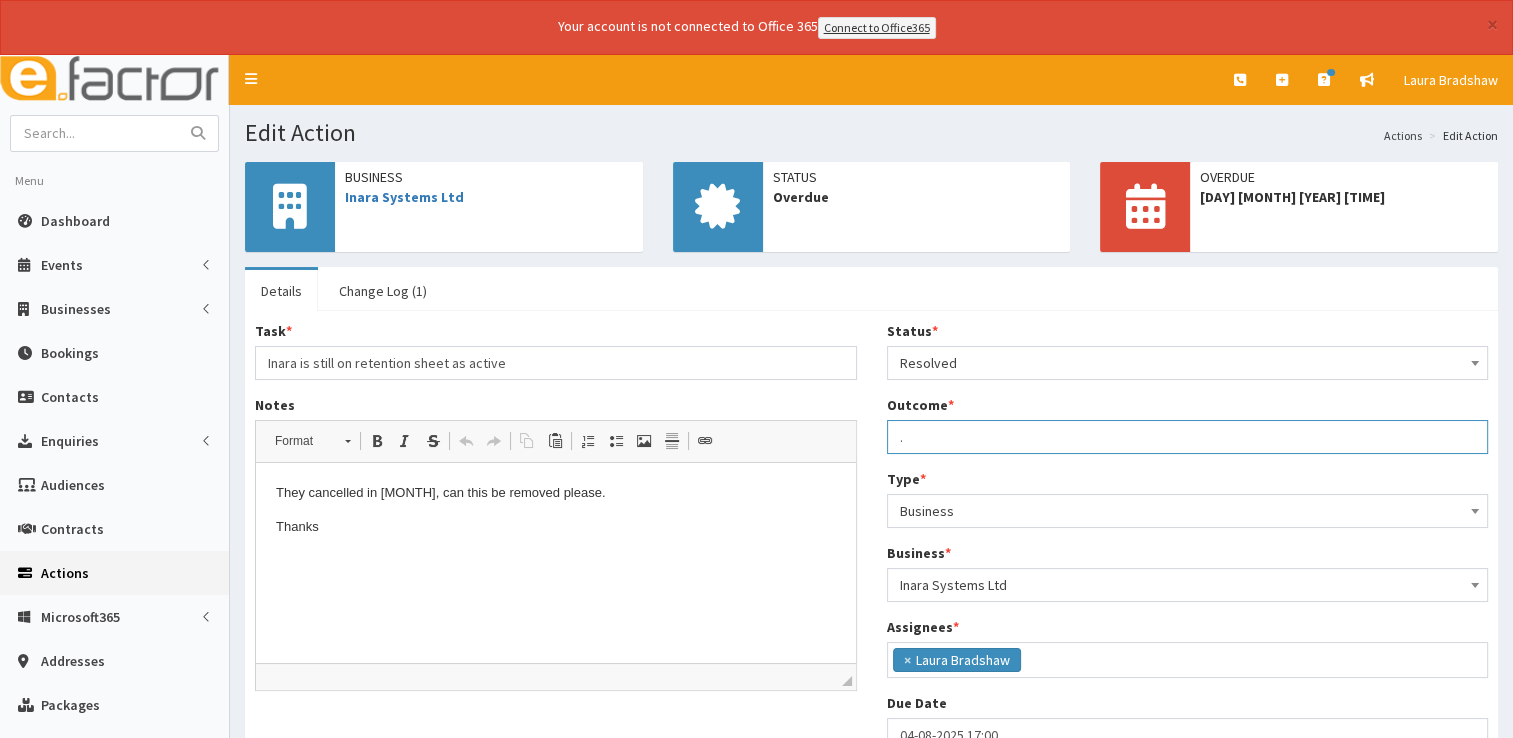 scroll, scrollTop: 204, scrollLeft: 0, axis: vertical 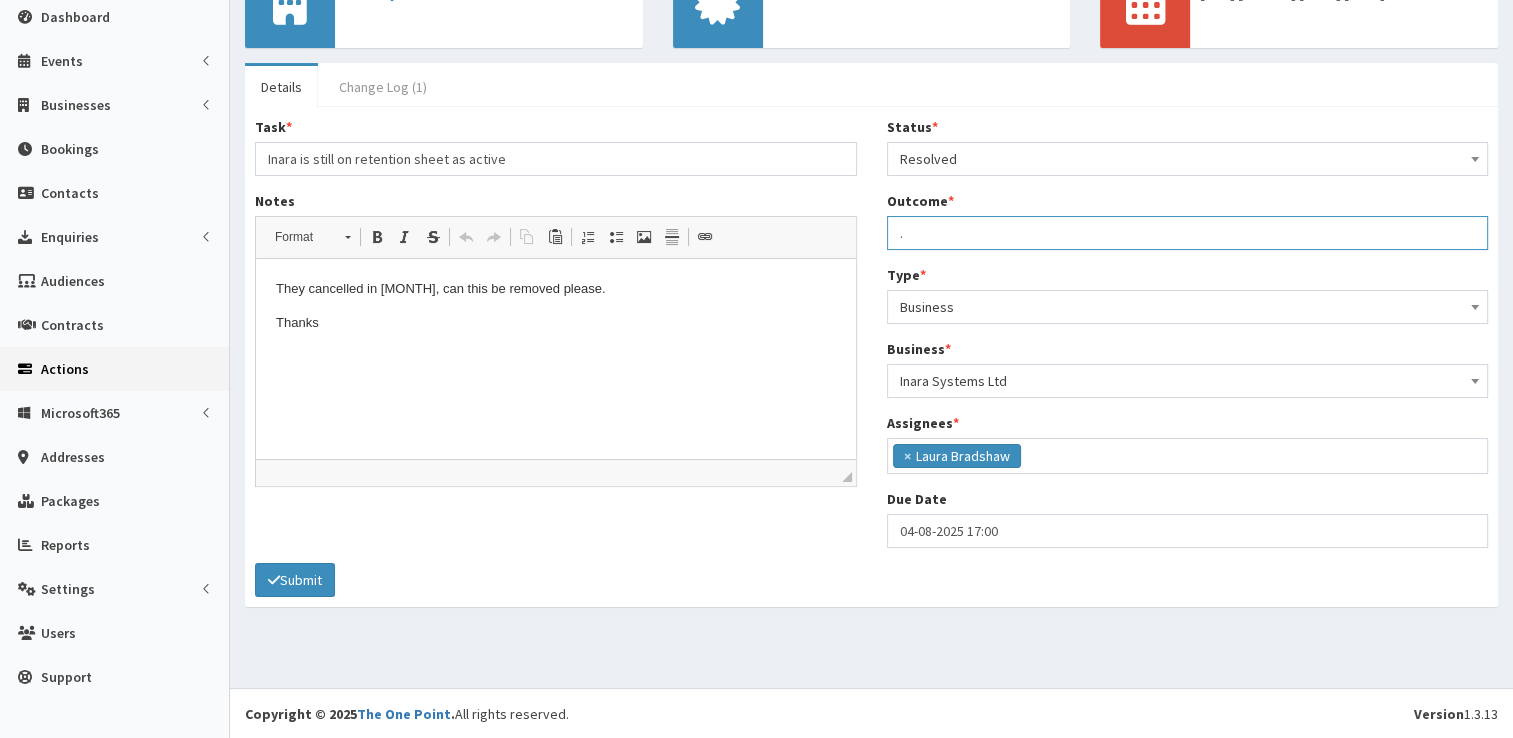 type on "." 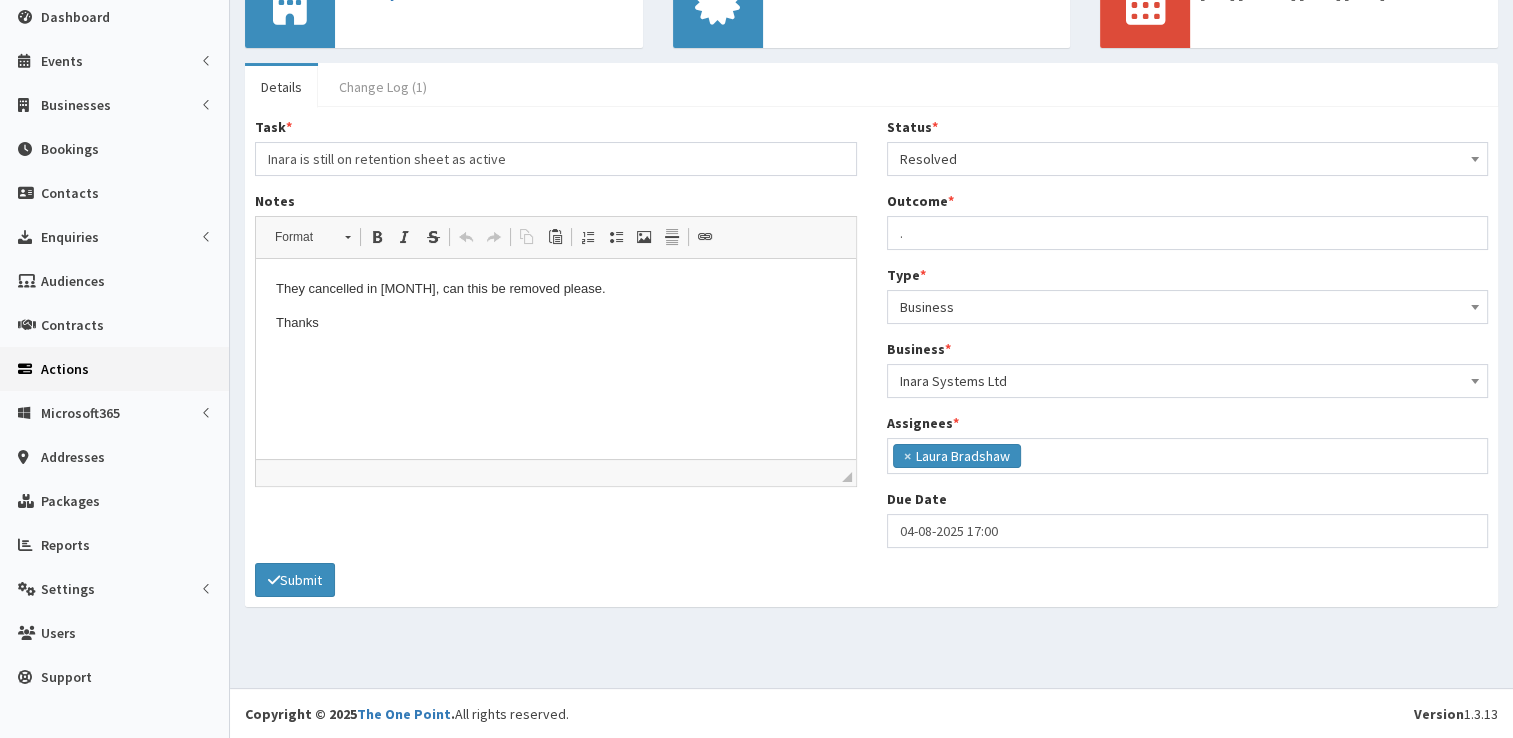 click on "Change Log (1)" at bounding box center (383, 87) 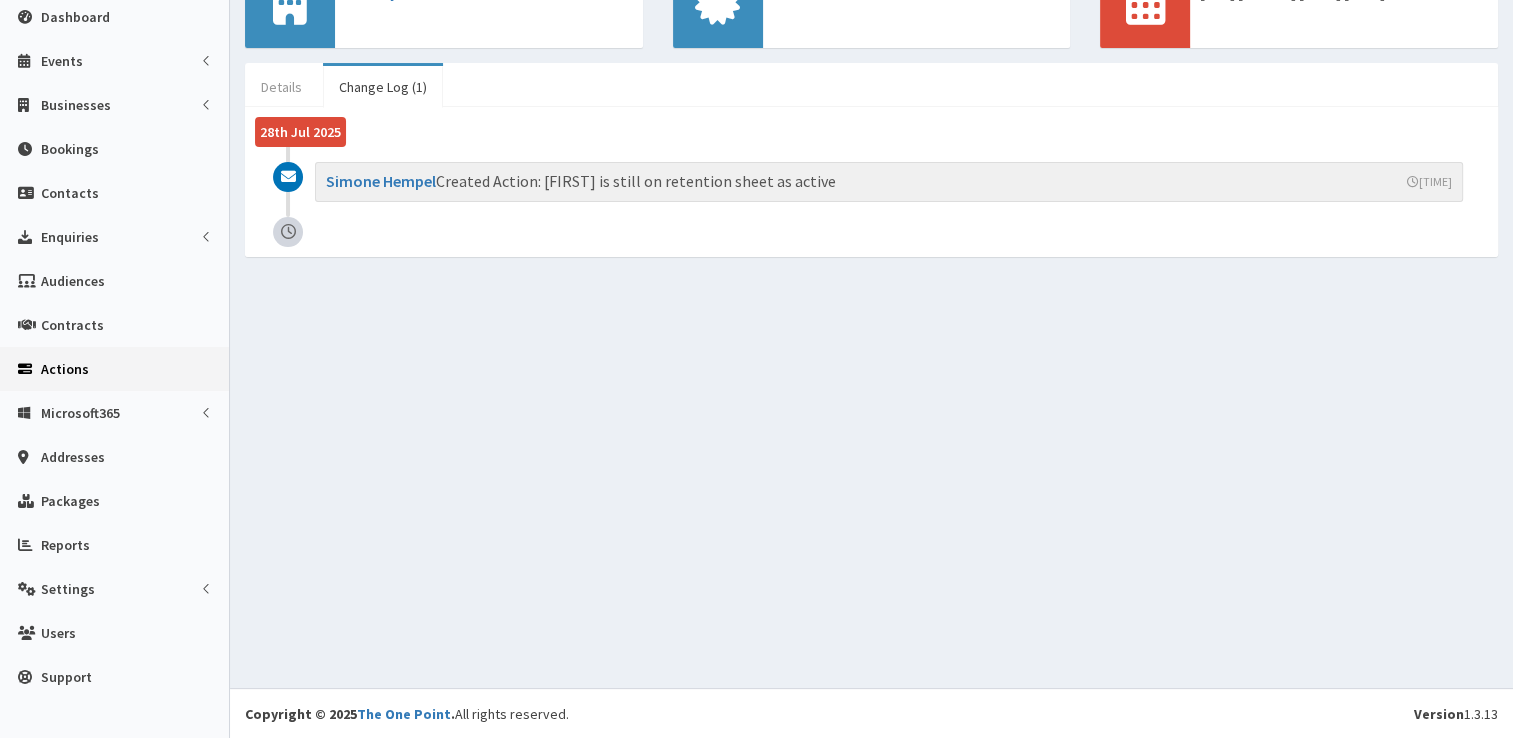 click on "Details" at bounding box center [281, 87] 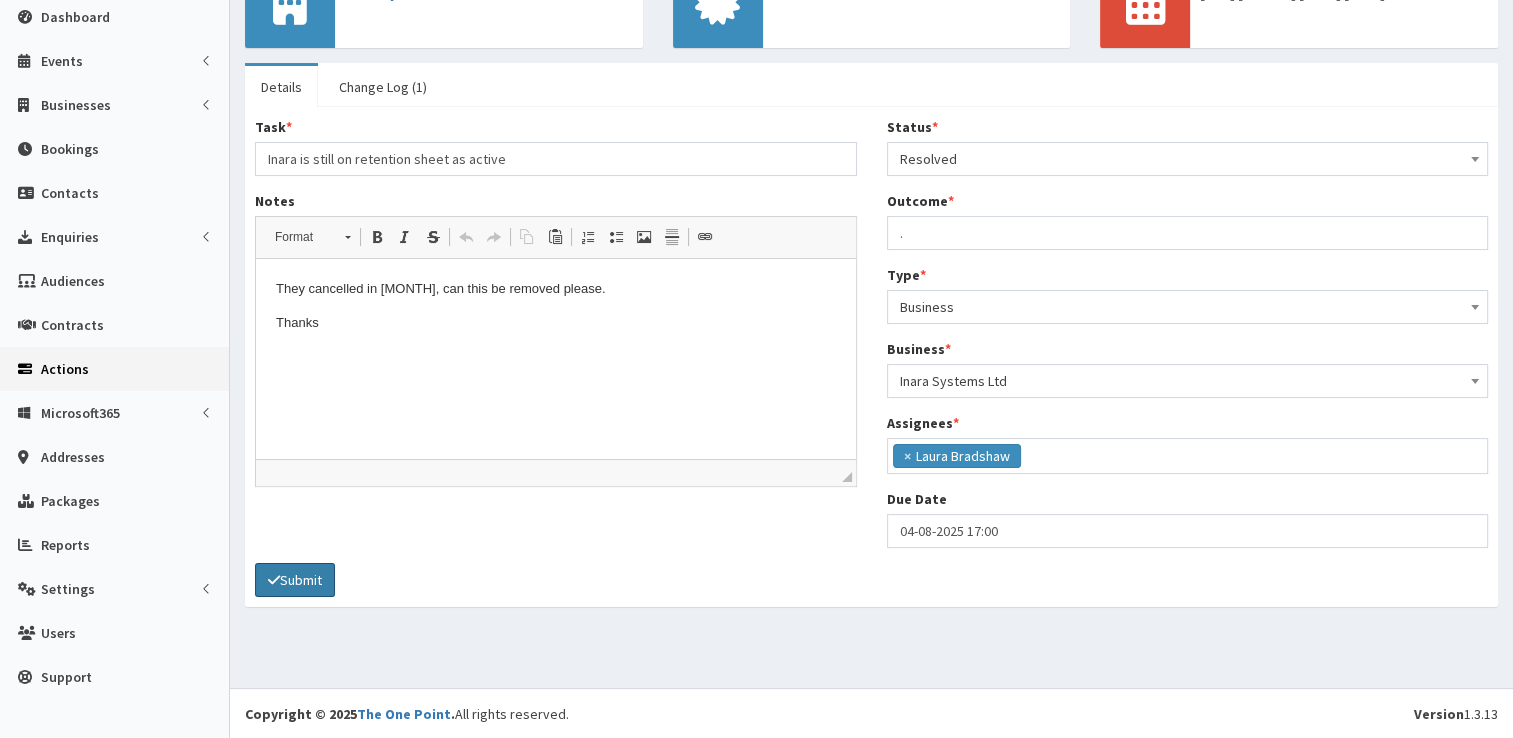 click on "Submit" at bounding box center [295, 580] 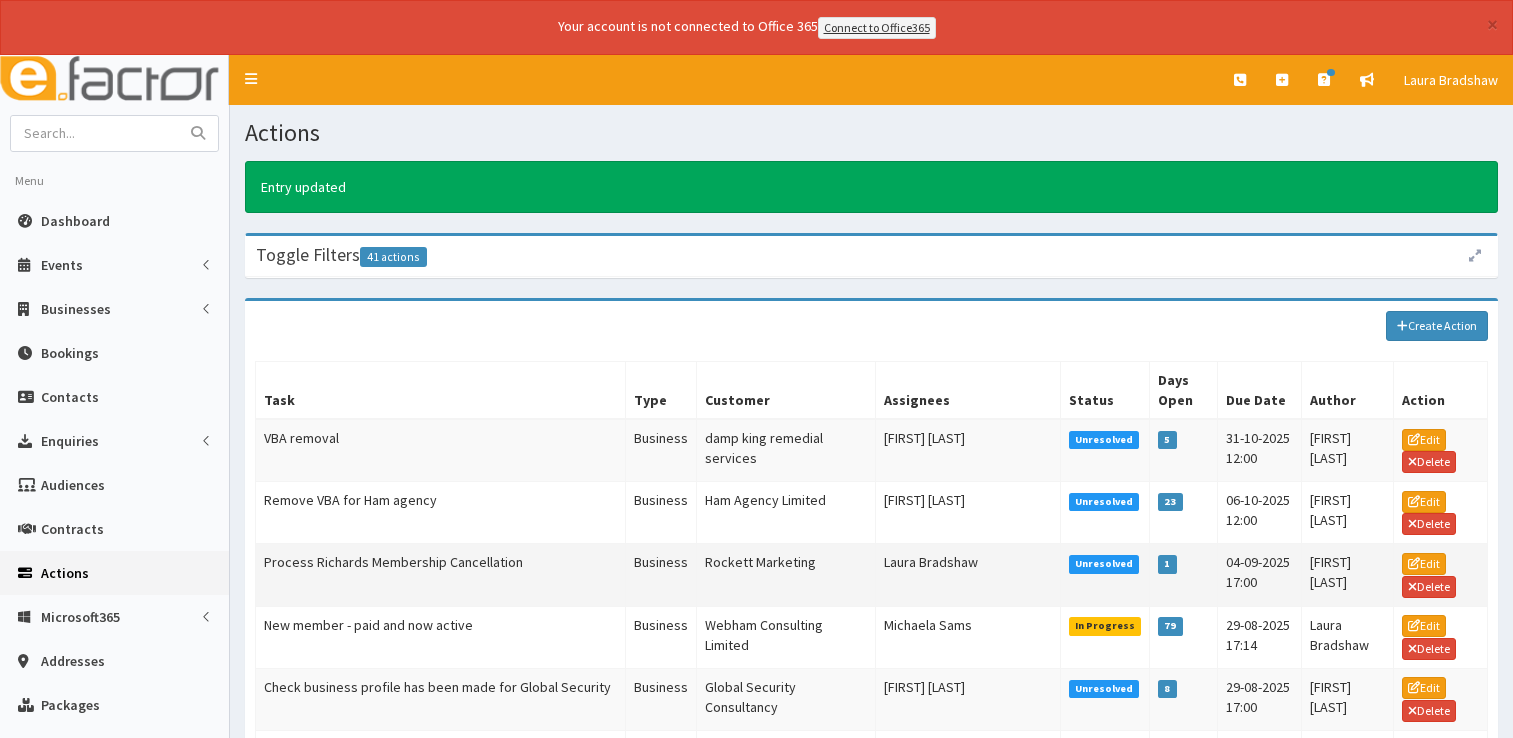 scroll, scrollTop: 0, scrollLeft: 0, axis: both 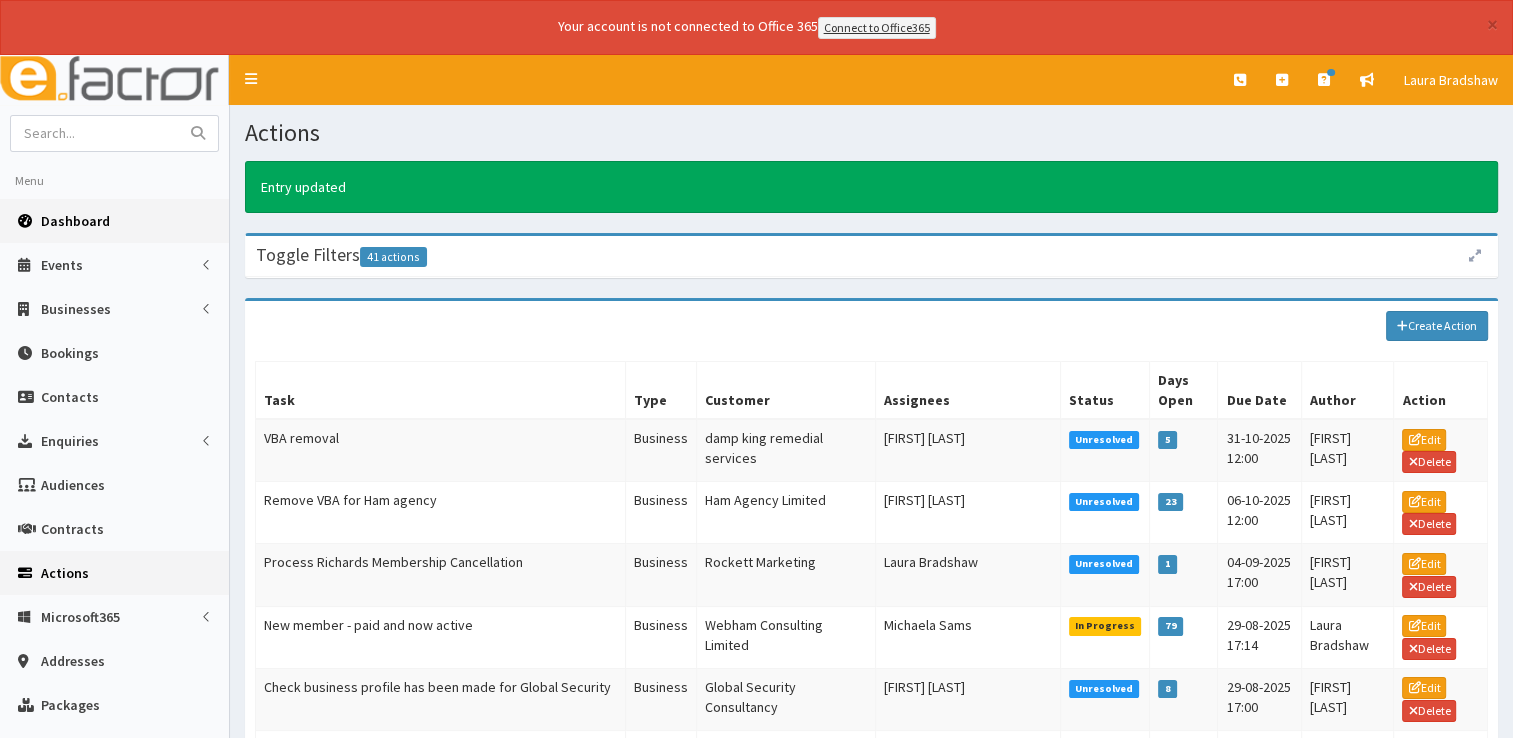 click on "Dashboard" at bounding box center [75, 221] 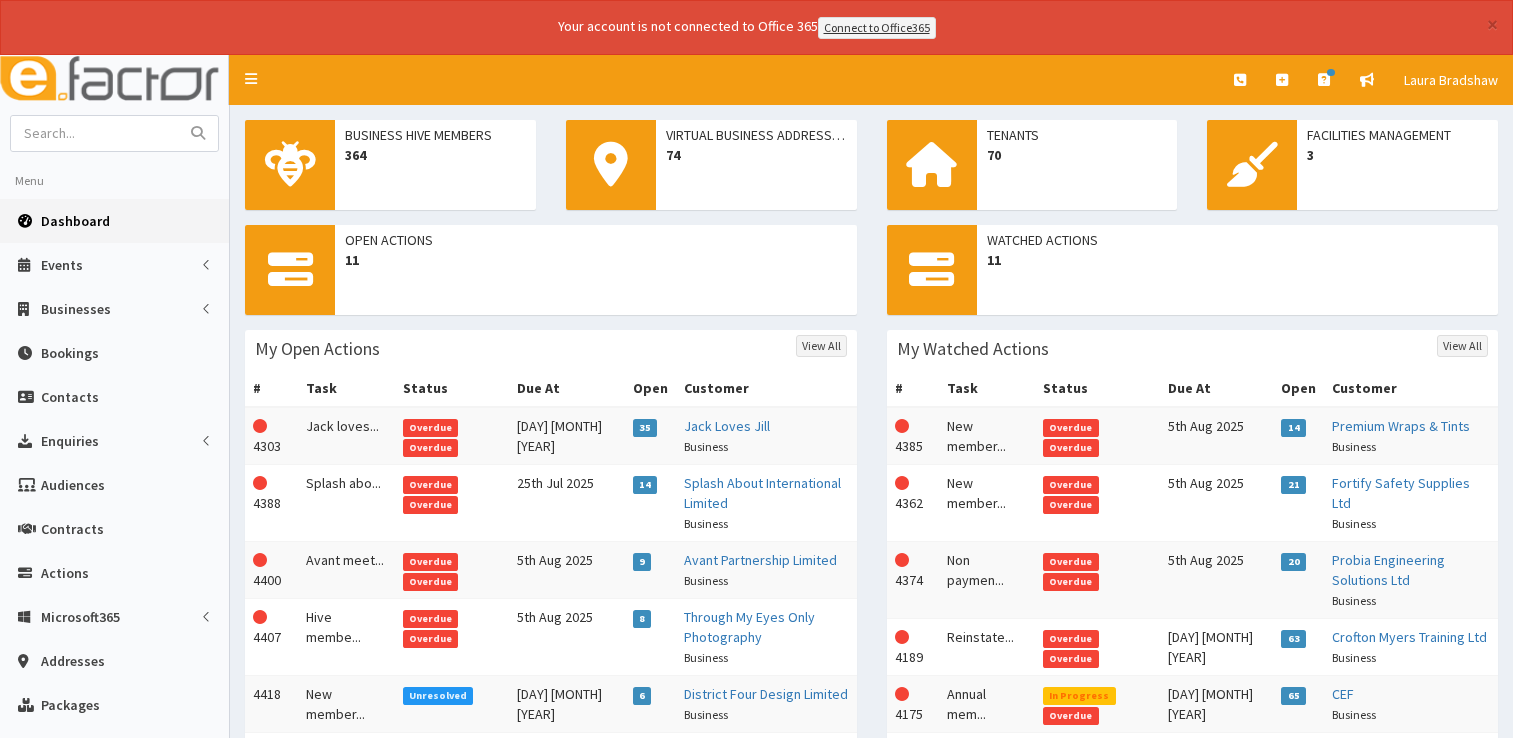 scroll, scrollTop: 0, scrollLeft: 0, axis: both 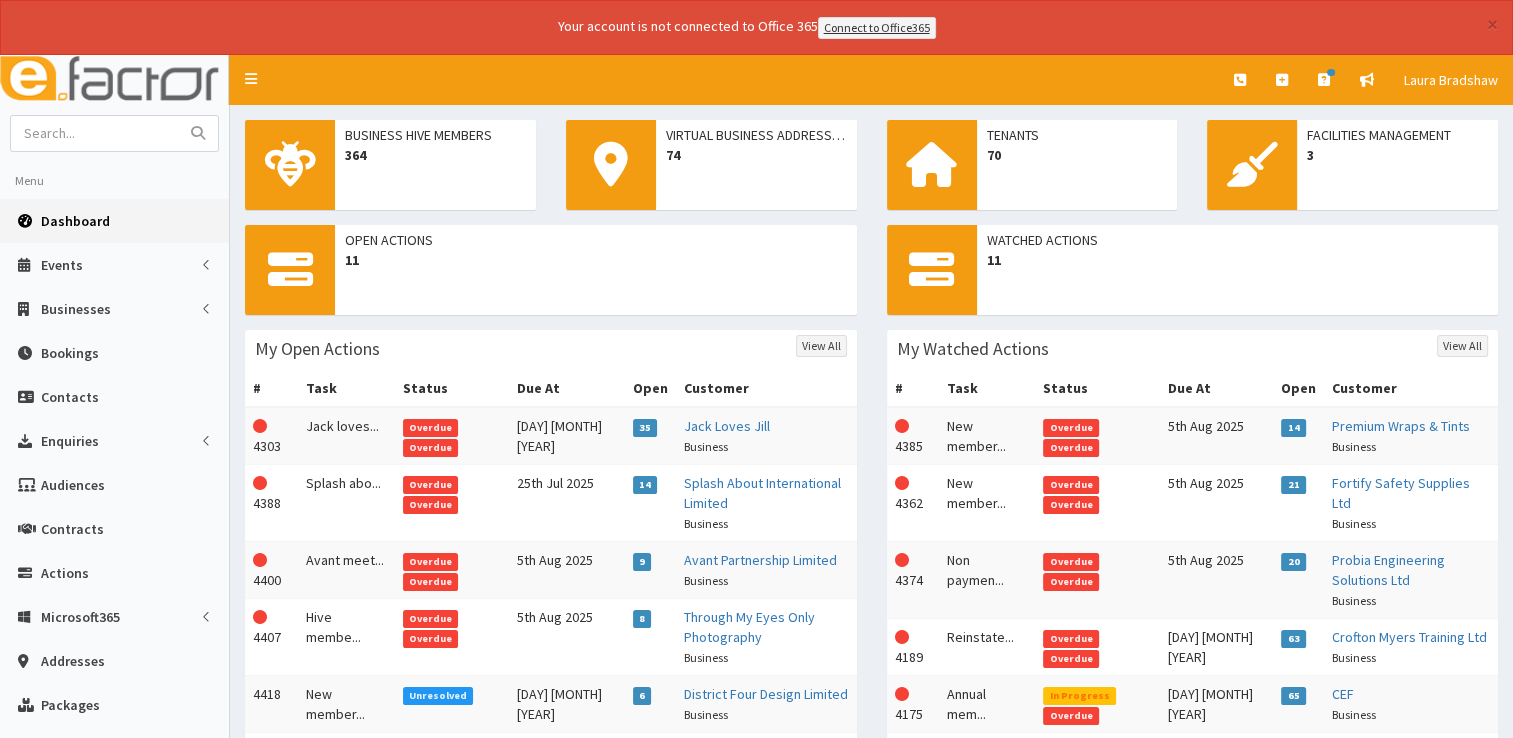 click on "Dashboard" at bounding box center [75, 221] 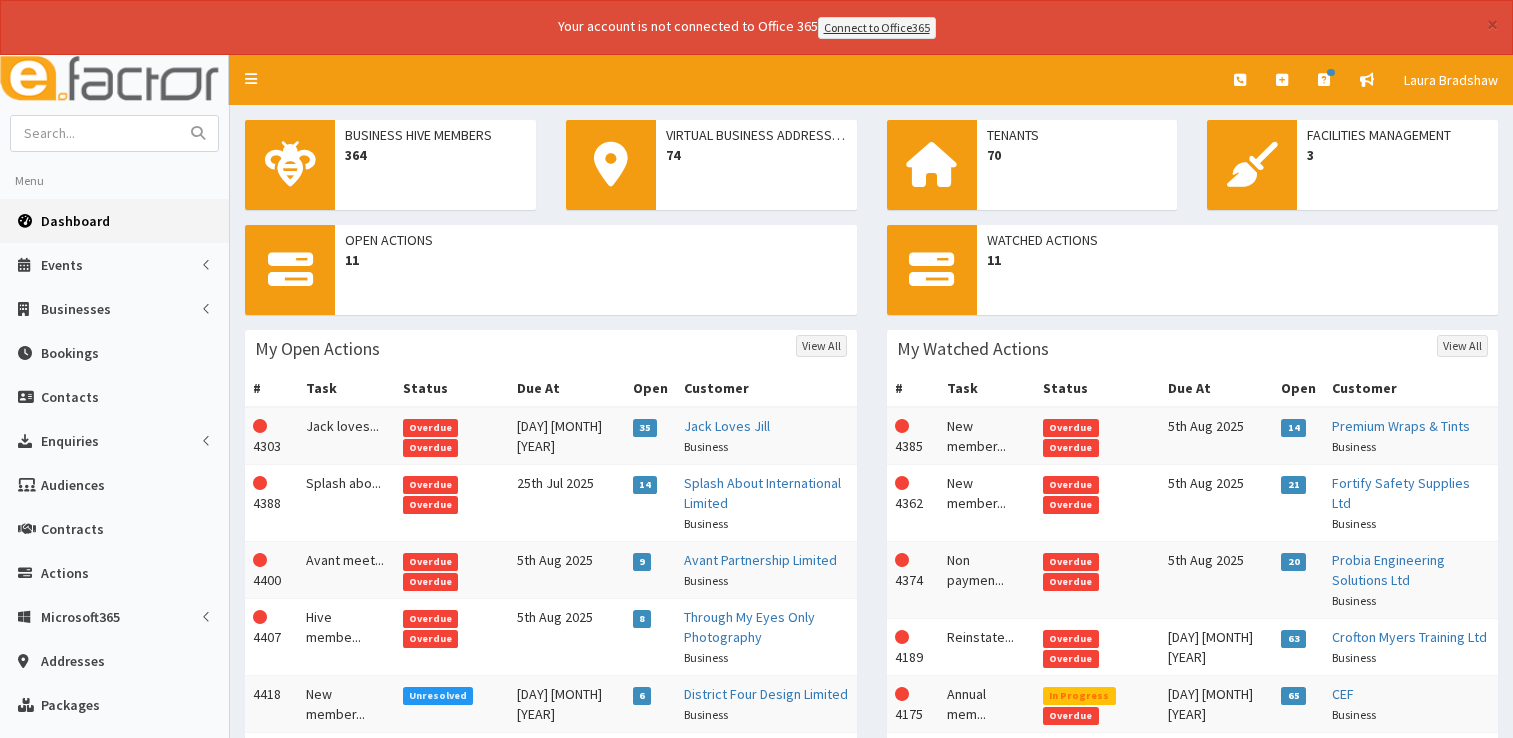 scroll, scrollTop: 0, scrollLeft: 0, axis: both 